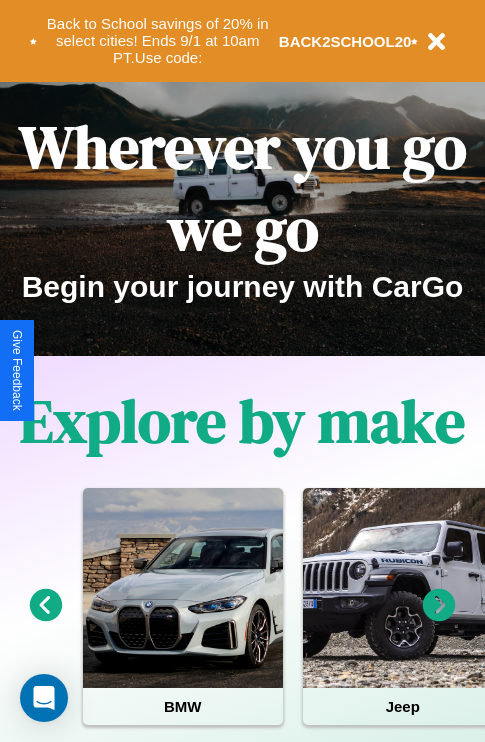 scroll, scrollTop: 0, scrollLeft: 0, axis: both 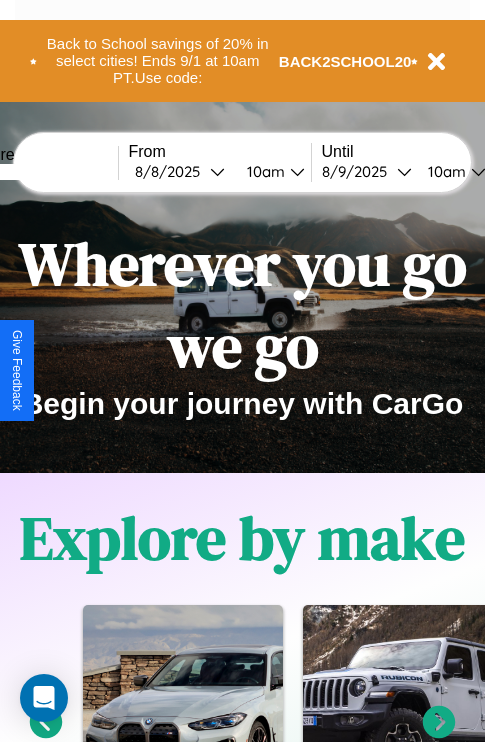click at bounding box center [43, 172] 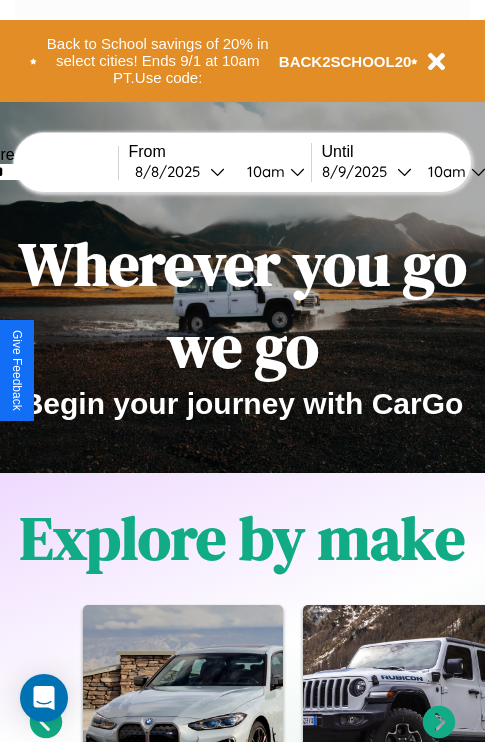 type on "******" 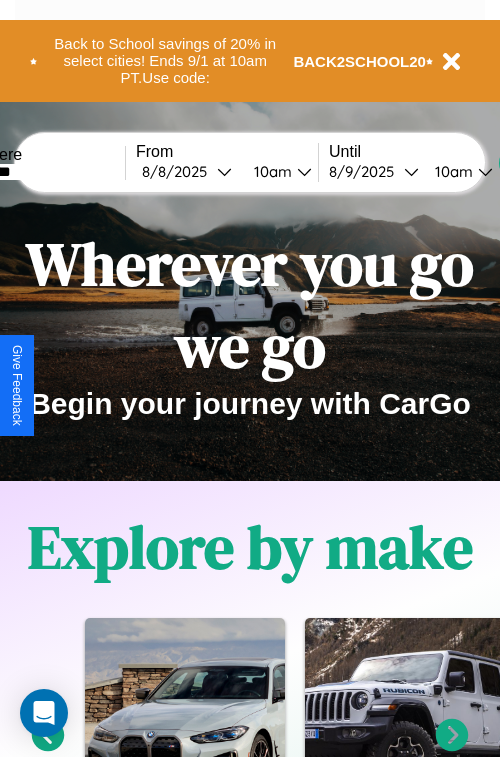 select on "*" 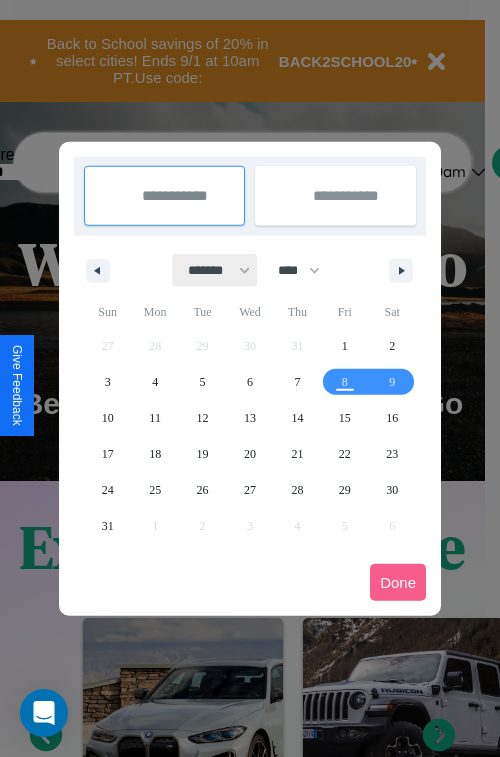click on "******* ******** ***** ***** *** **** **** ****** ********* ******* ******** ********" at bounding box center (215, 270) 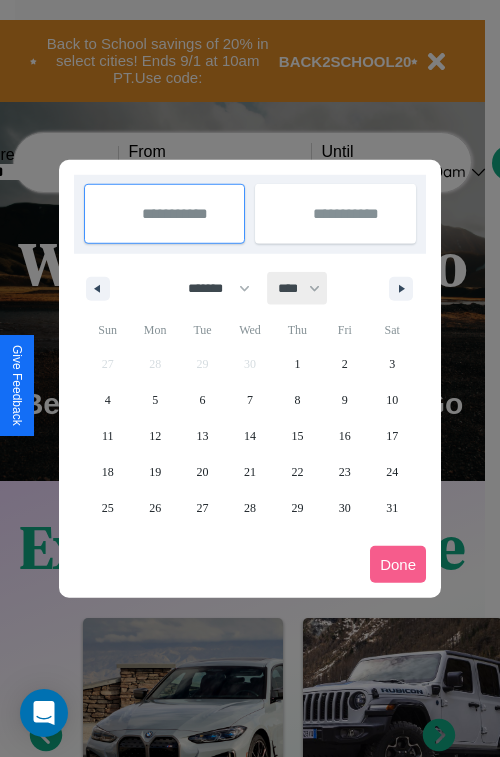 click on "**** **** **** **** **** **** **** **** **** **** **** **** **** **** **** **** **** **** **** **** **** **** **** **** **** **** **** **** **** **** **** **** **** **** **** **** **** **** **** **** **** **** **** **** **** **** **** **** **** **** **** **** **** **** **** **** **** **** **** **** **** **** **** **** **** **** **** **** **** **** **** **** **** **** **** **** **** **** **** **** **** **** **** **** **** **** **** **** **** **** **** **** **** **** **** **** **** **** **** **** **** **** **** **** **** **** **** **** **** **** **** **** **** **** **** **** **** **** **** **** ****" at bounding box center [298, 288] 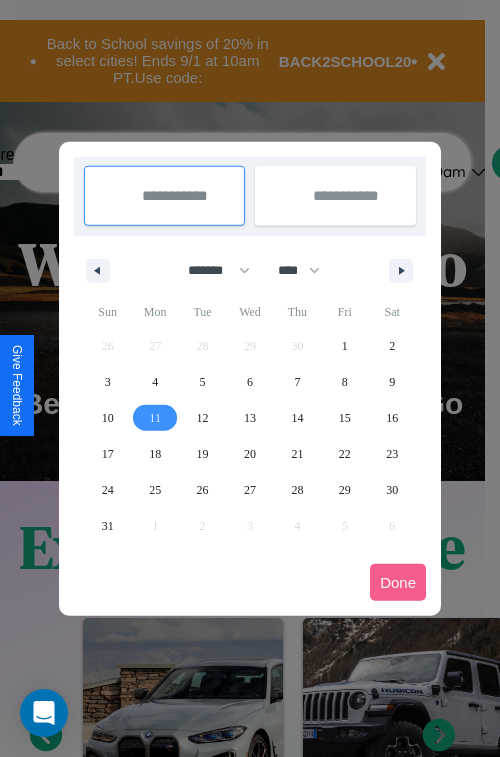 click on "11" at bounding box center [155, 418] 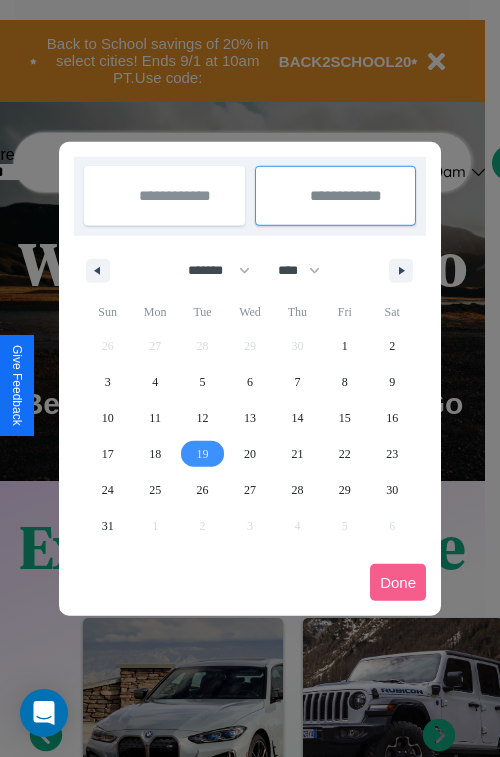 click on "19" at bounding box center [203, 454] 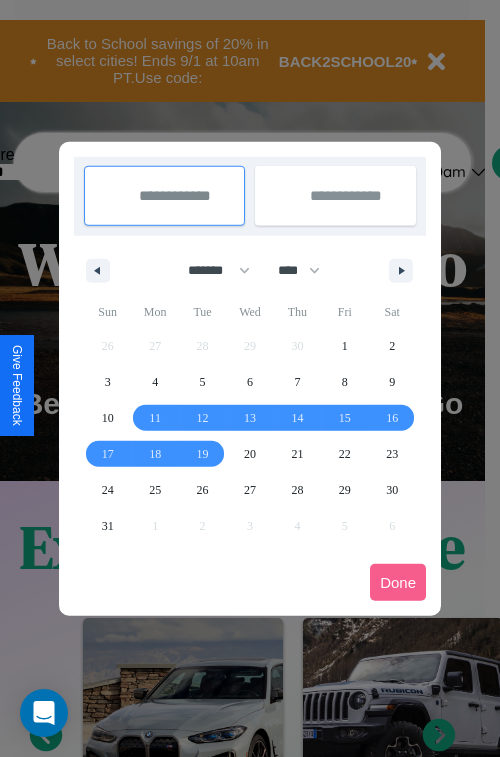 type on "**********" 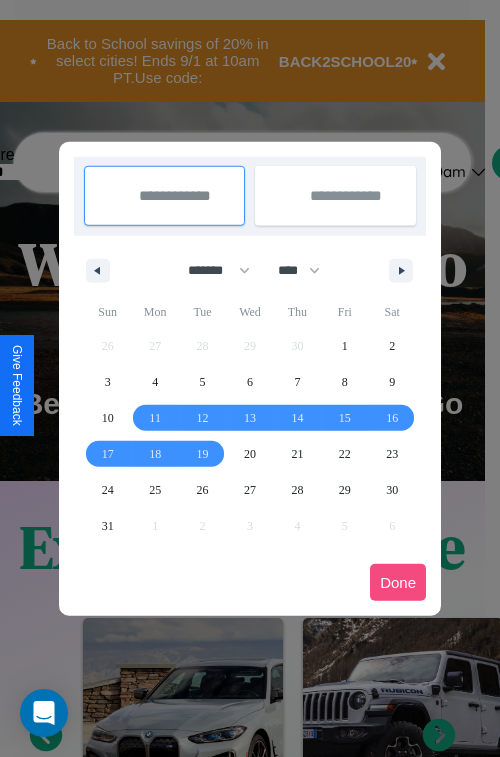 click on "Done" at bounding box center [398, 582] 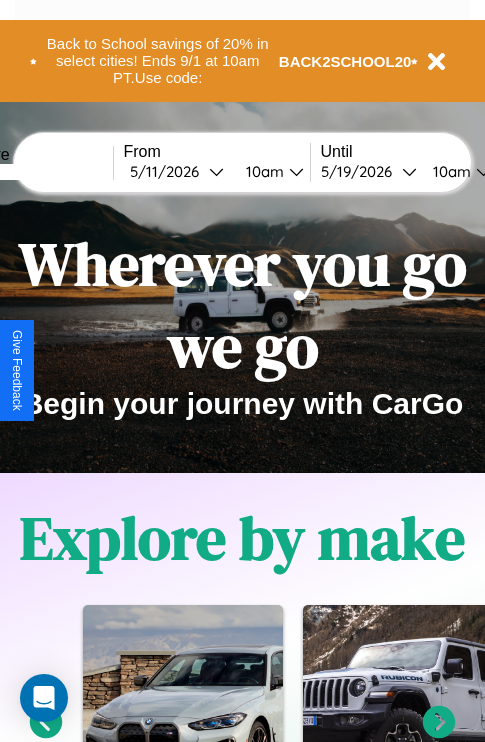 scroll, scrollTop: 0, scrollLeft: 73, axis: horizontal 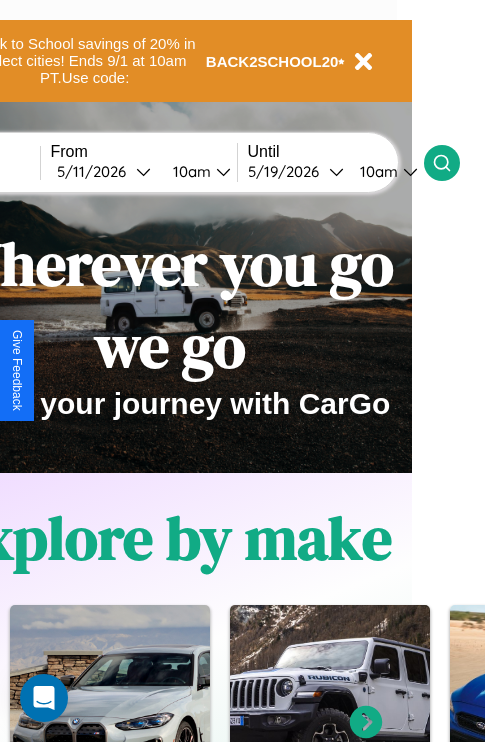click 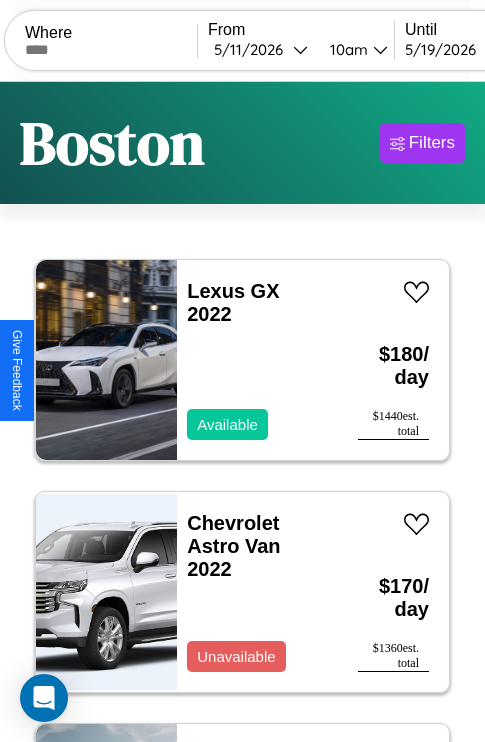 scroll, scrollTop: 95, scrollLeft: 0, axis: vertical 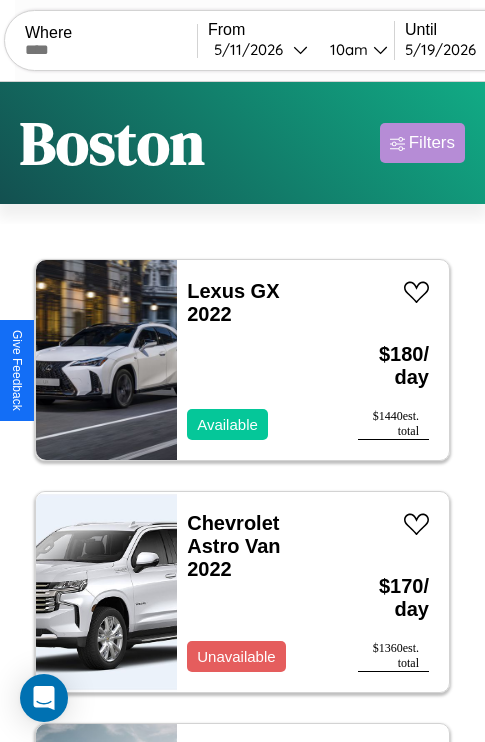 click on "Filters" at bounding box center (432, 143) 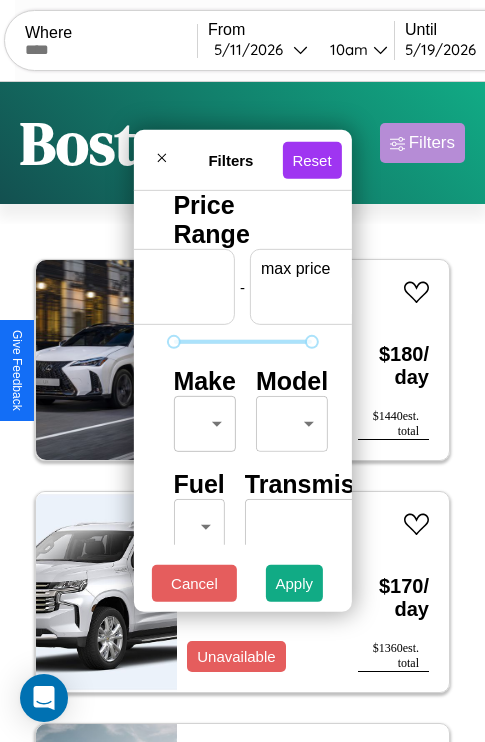 scroll, scrollTop: 0, scrollLeft: 124, axis: horizontal 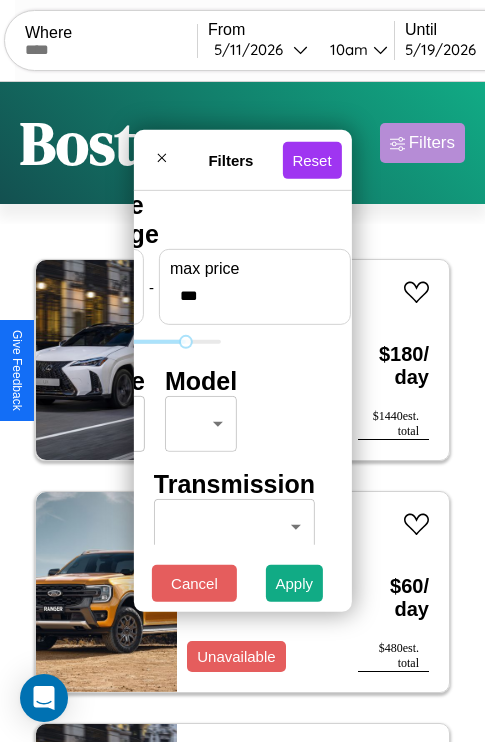 type on "***" 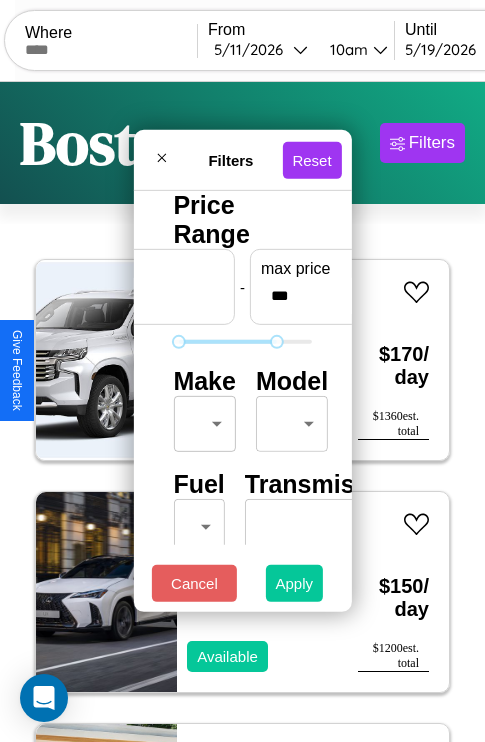 type on "**" 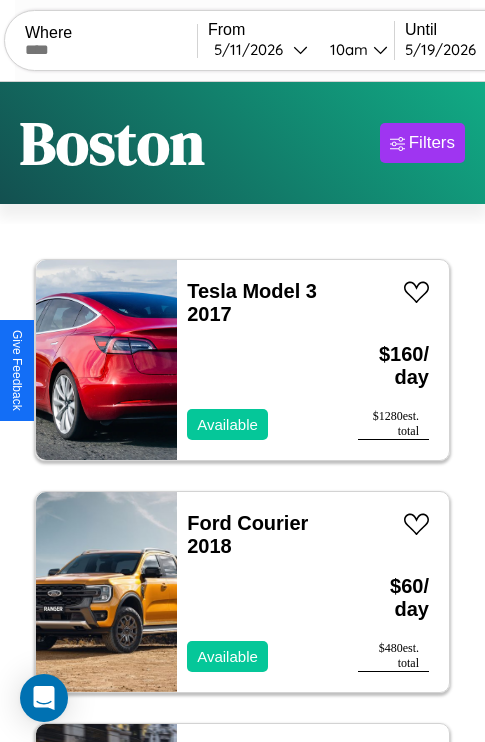 scroll, scrollTop: 95, scrollLeft: 0, axis: vertical 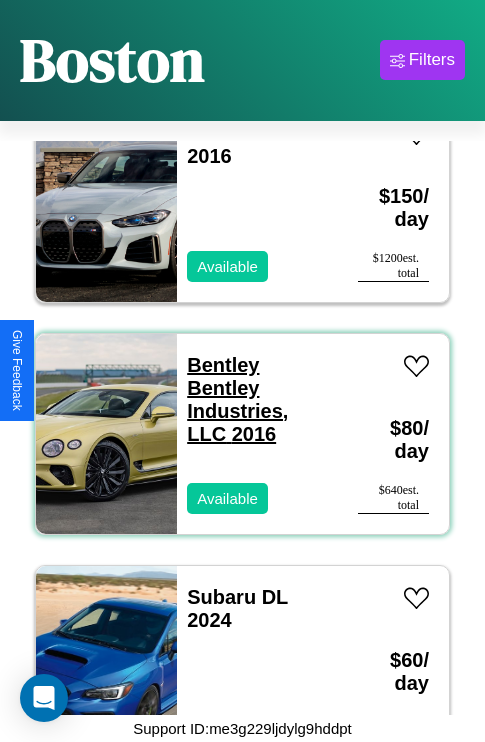 click on "Bentley   Bentley Industries, LLC   2016" at bounding box center (237, 399) 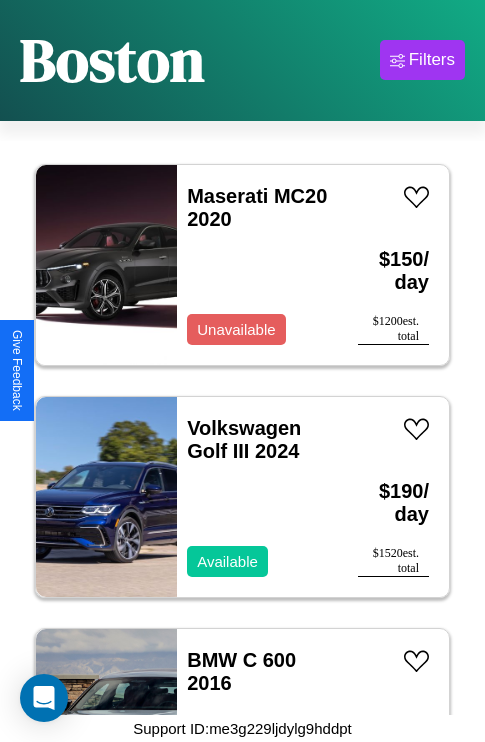 scroll, scrollTop: 4251, scrollLeft: 0, axis: vertical 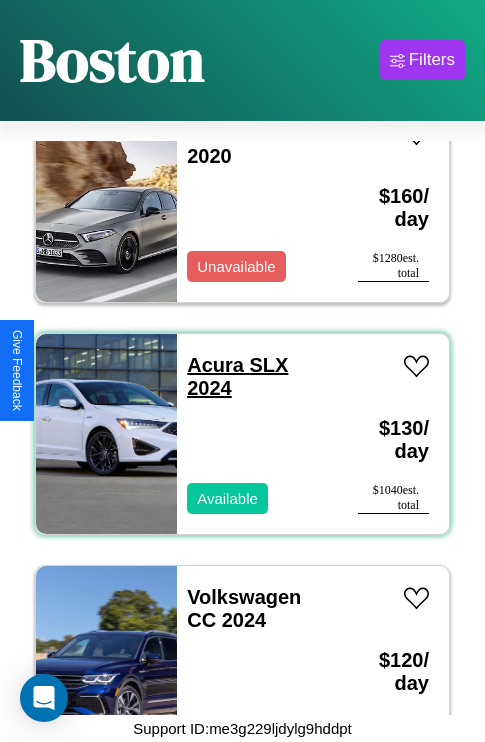 click on "Acura   SLX   2024" at bounding box center (237, 376) 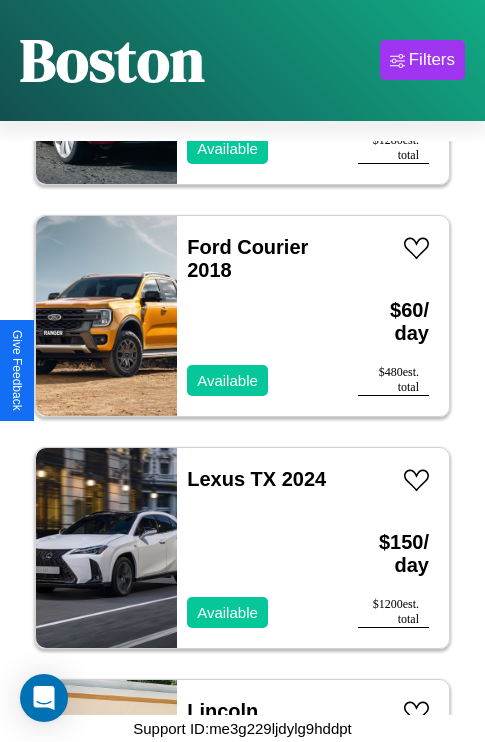 scroll, scrollTop: 75, scrollLeft: 0, axis: vertical 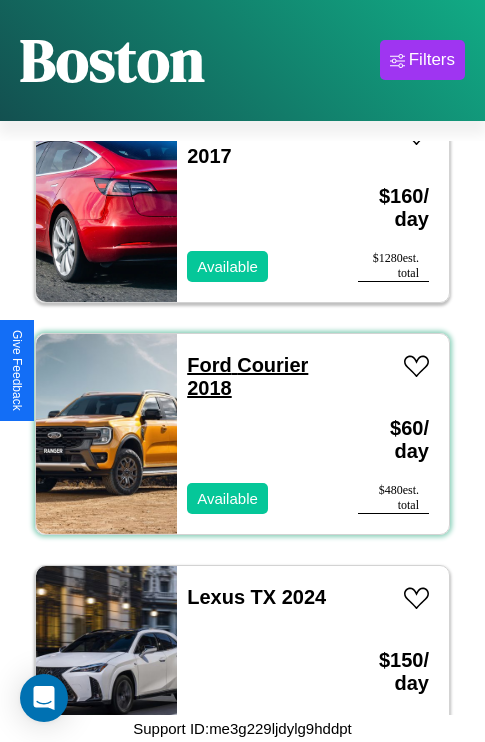 click on "Ford   Courier   2018" at bounding box center (247, 376) 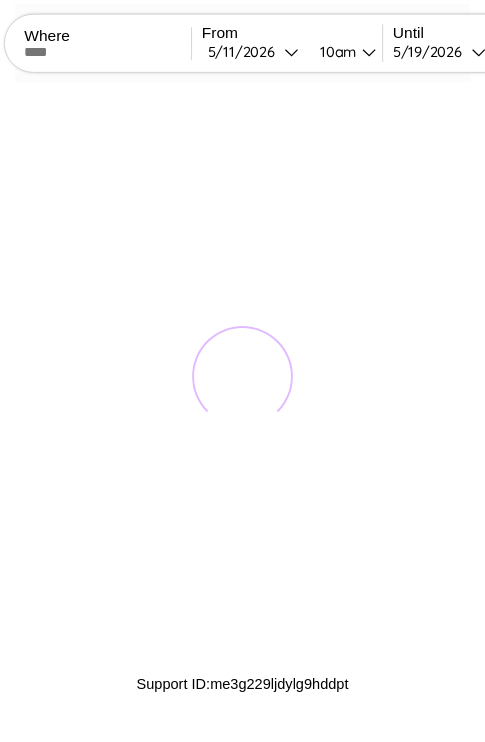 scroll, scrollTop: 0, scrollLeft: 0, axis: both 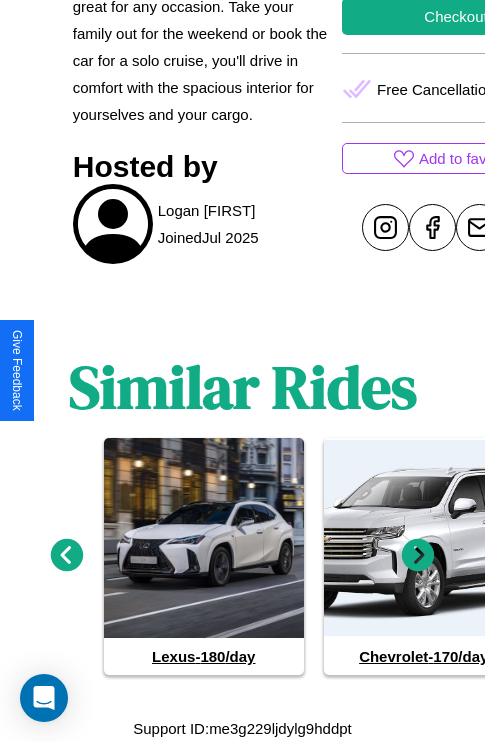 click 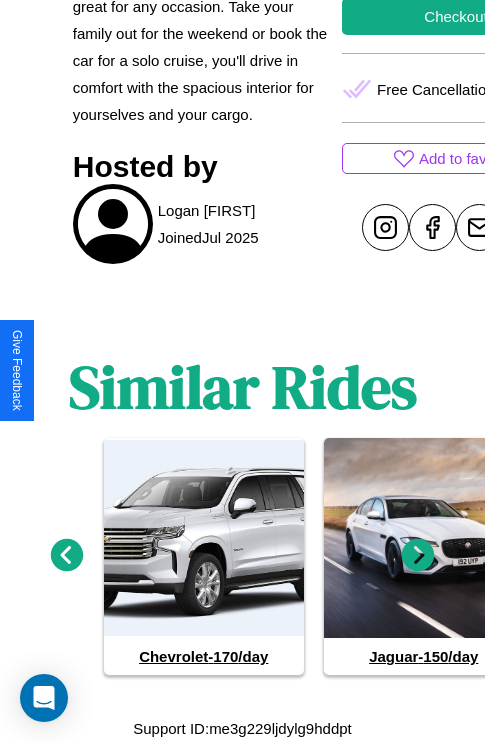 click 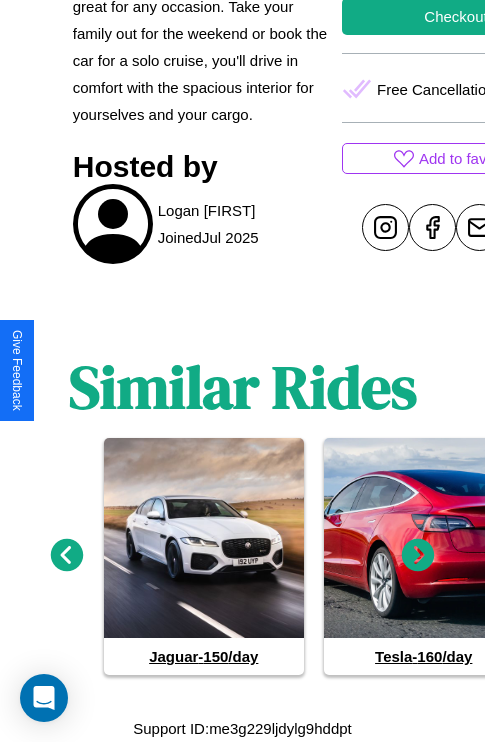 click 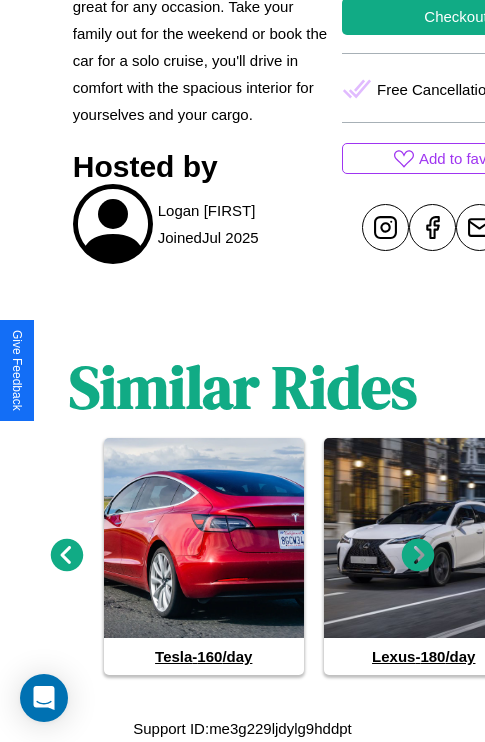 click 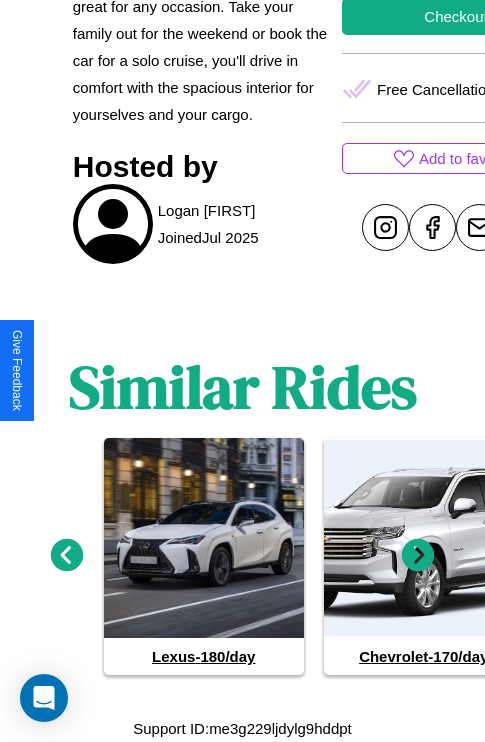 scroll, scrollTop: 95, scrollLeft: 0, axis: vertical 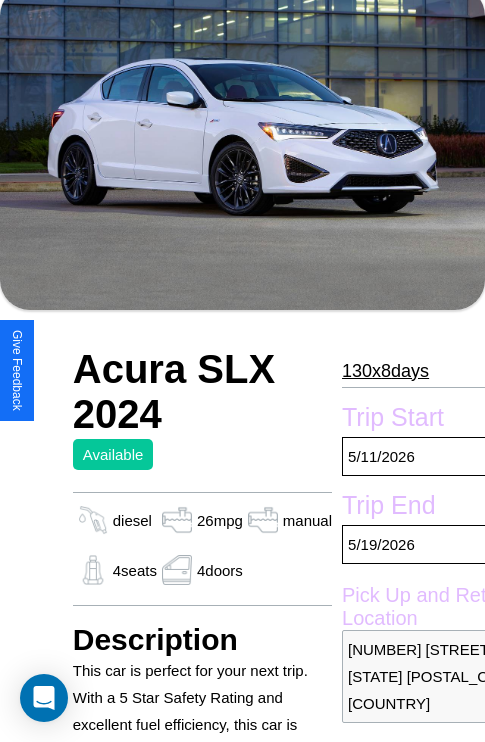 click on "130  x  8  days" at bounding box center (385, 371) 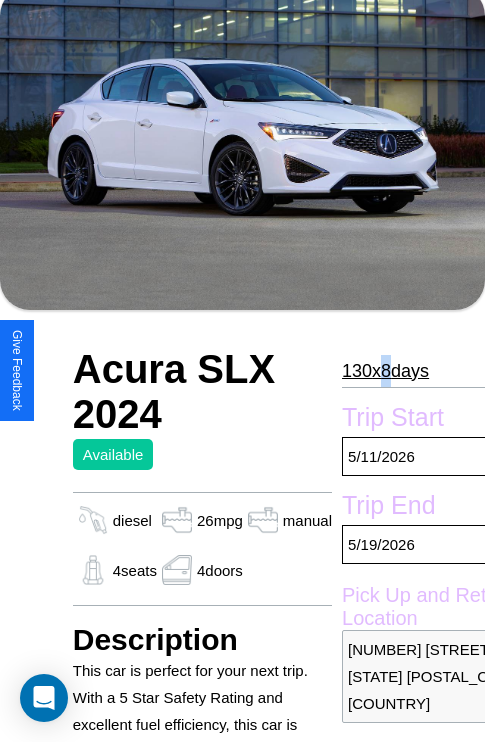 click on "130  x  8  days" at bounding box center [385, 371] 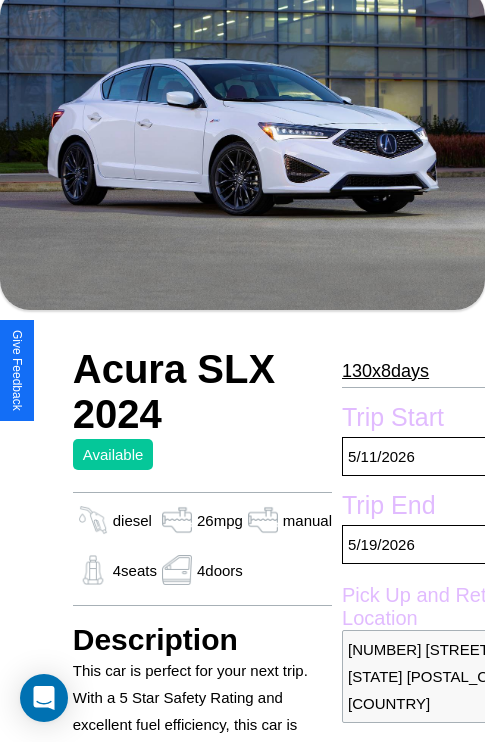 click on "130  x  8  days" at bounding box center (385, 371) 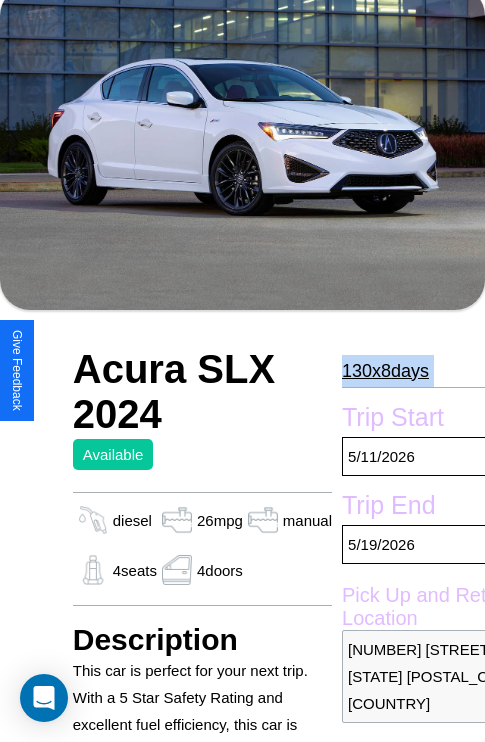 click on "130  x  8  days" at bounding box center [385, 371] 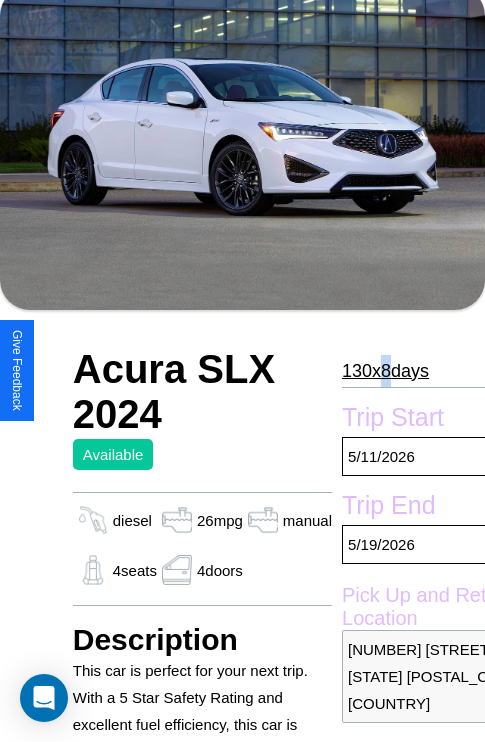 click on "130  x  8  days" at bounding box center [385, 371] 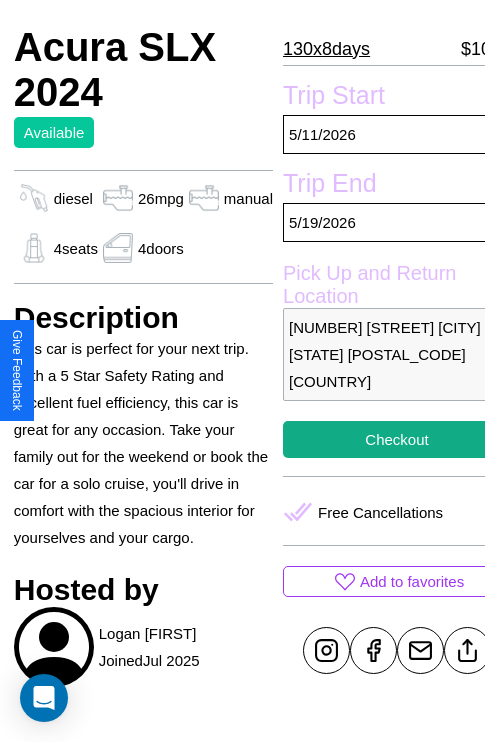 scroll, scrollTop: 486, scrollLeft: 72, axis: both 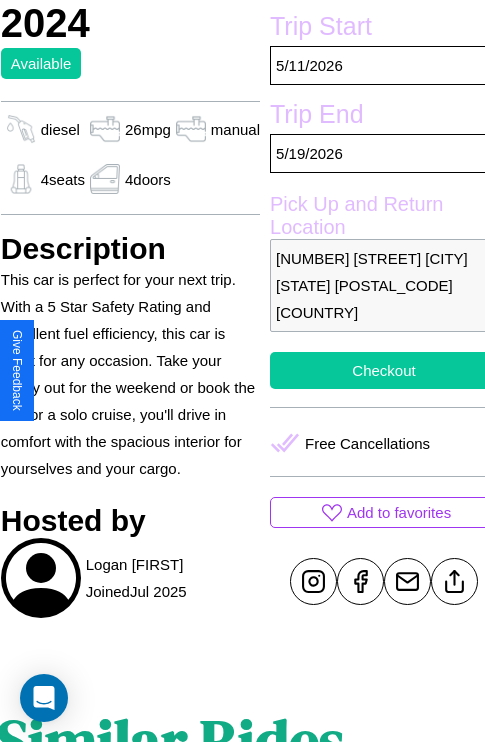 click on "Checkout" at bounding box center (384, 370) 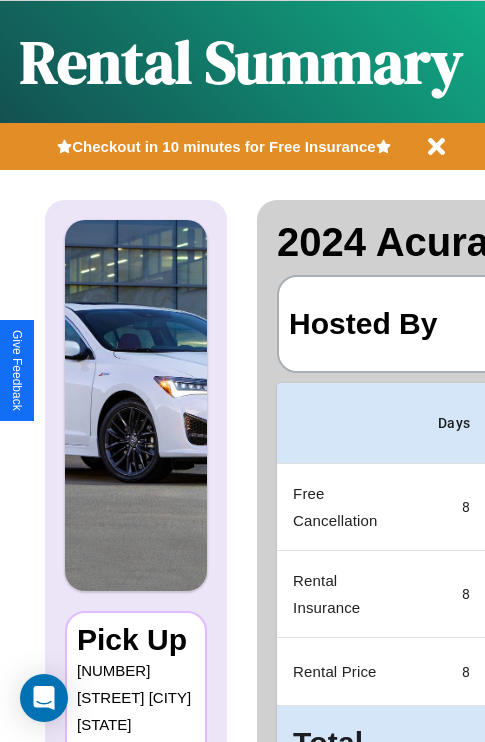 scroll, scrollTop: 0, scrollLeft: 408, axis: horizontal 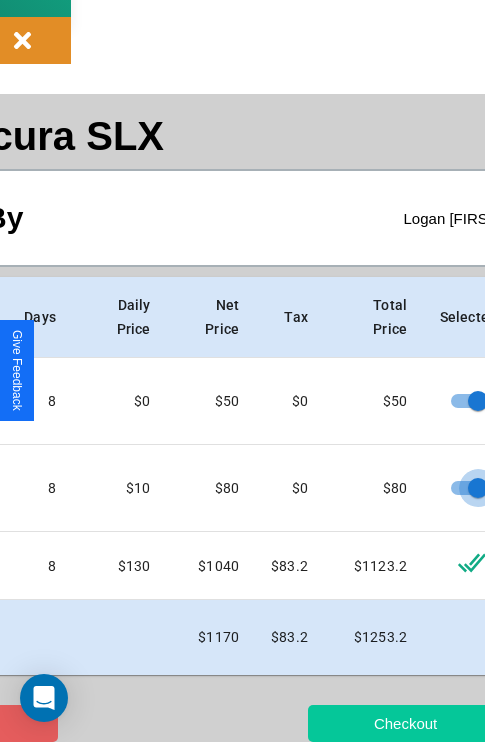 click on "Checkout" at bounding box center [405, 723] 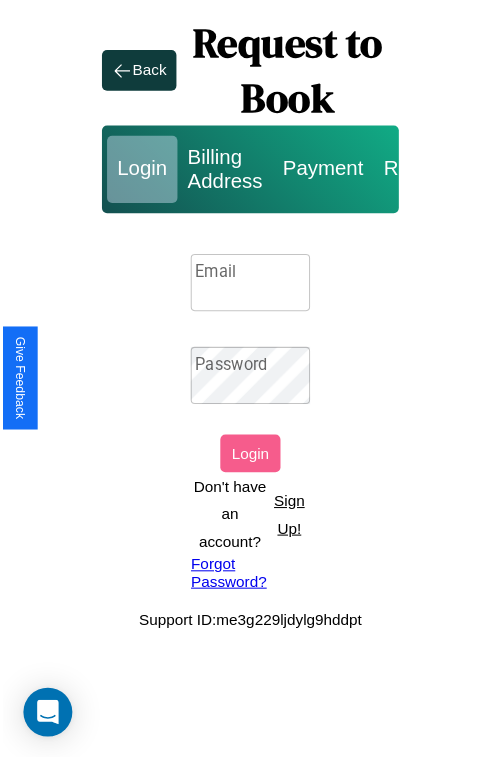 scroll, scrollTop: 0, scrollLeft: 0, axis: both 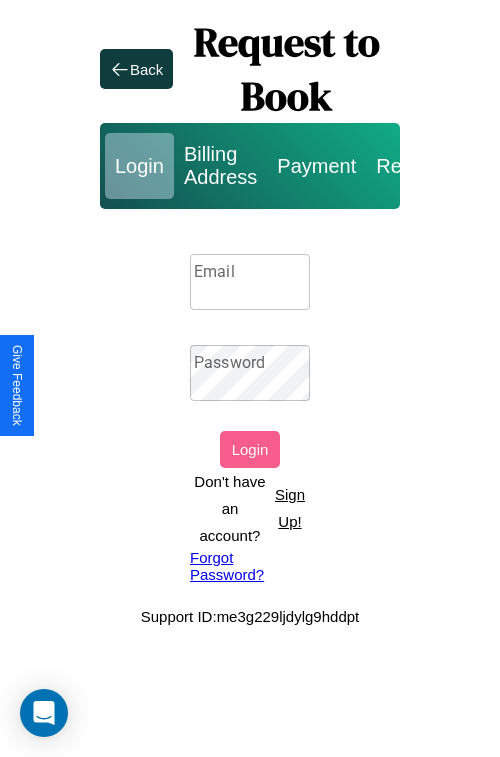 click on "Sign Up!" at bounding box center [290, 508] 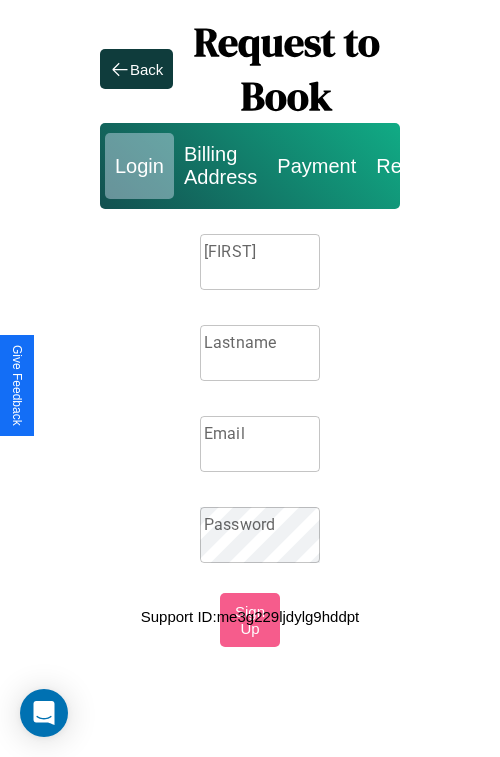 click on "Firstname" at bounding box center (260, 262) 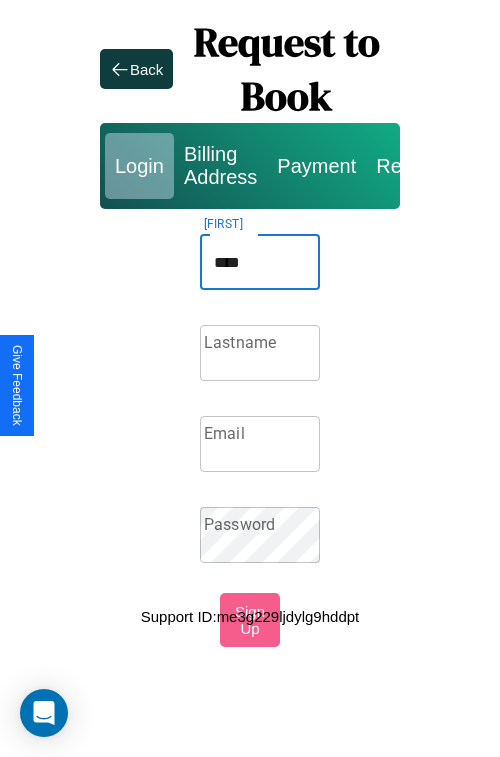 type on "****" 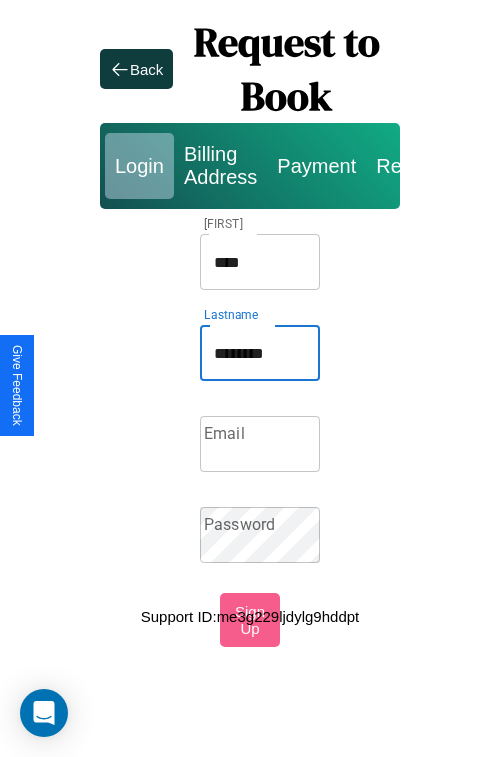 type on "********" 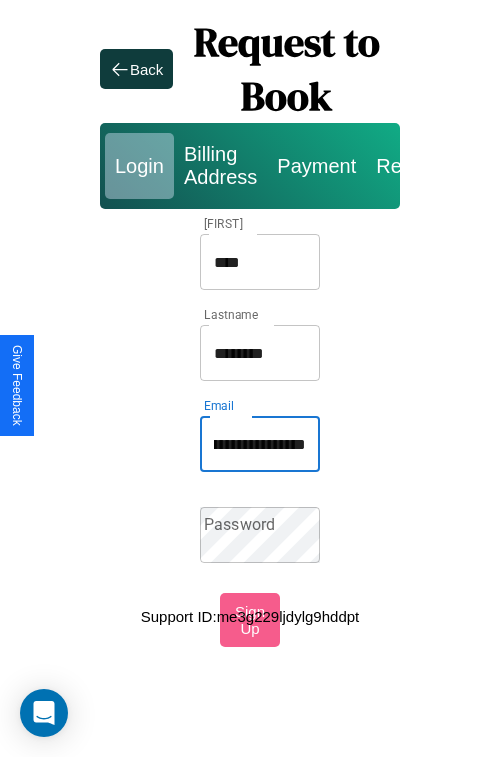 scroll, scrollTop: 0, scrollLeft: 112, axis: horizontal 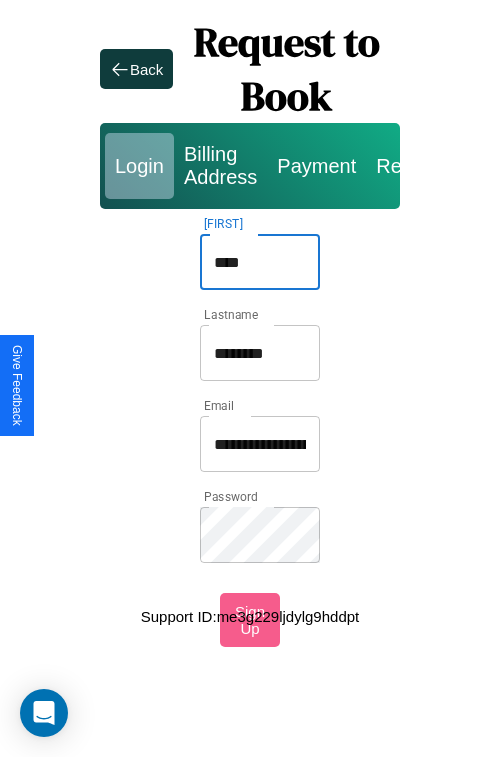 click on "****" at bounding box center [260, 262] 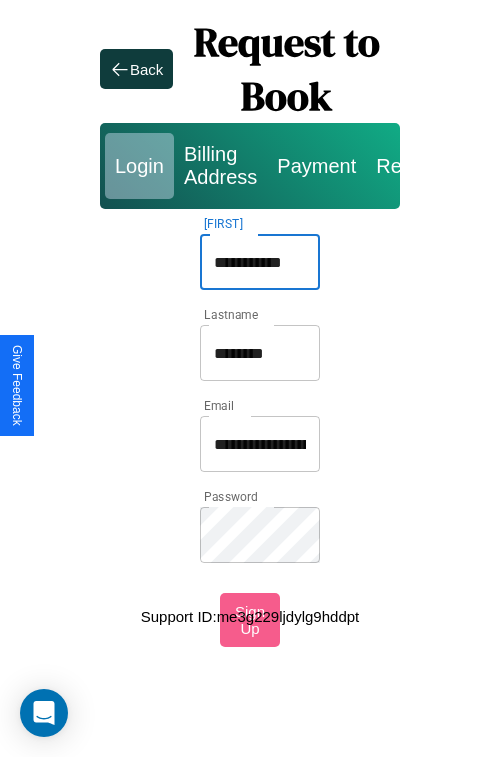 type on "**********" 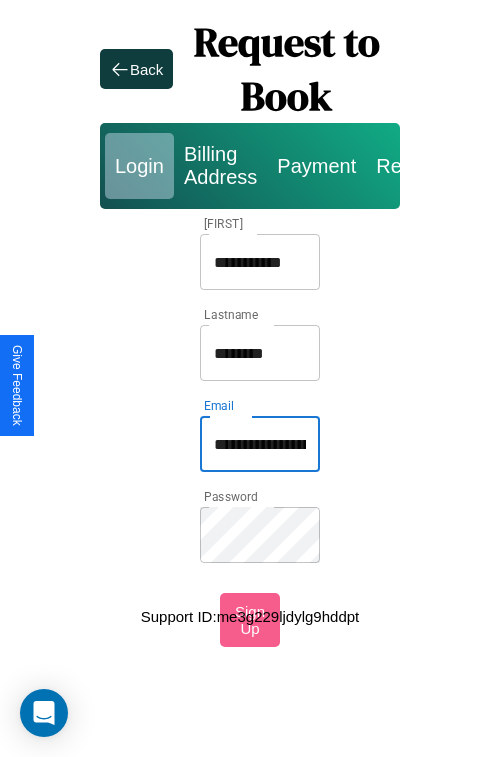 type on "**********" 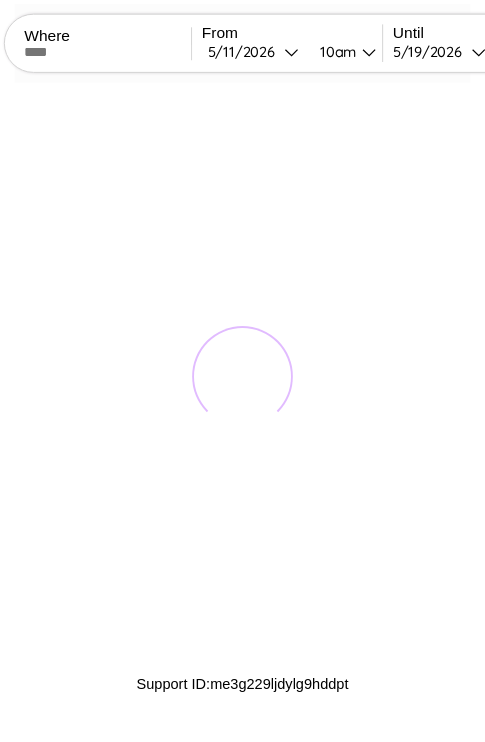 scroll, scrollTop: 0, scrollLeft: 0, axis: both 